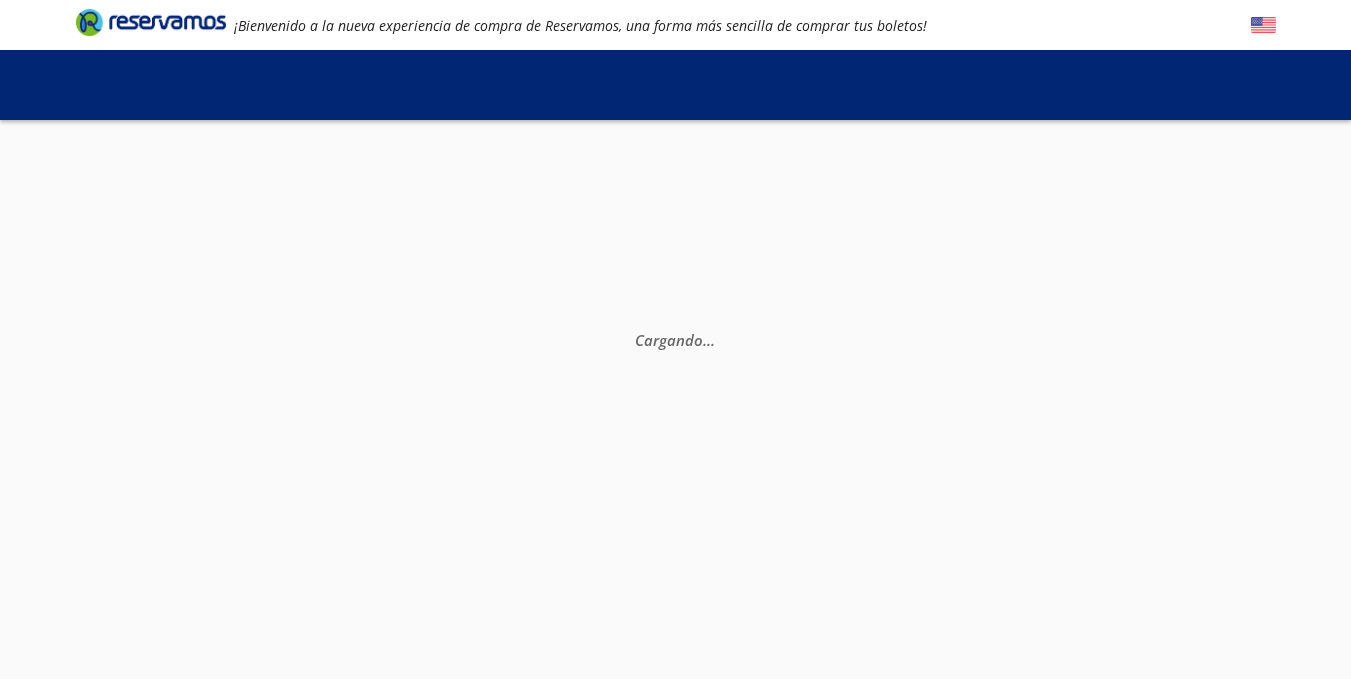 scroll, scrollTop: 0, scrollLeft: 0, axis: both 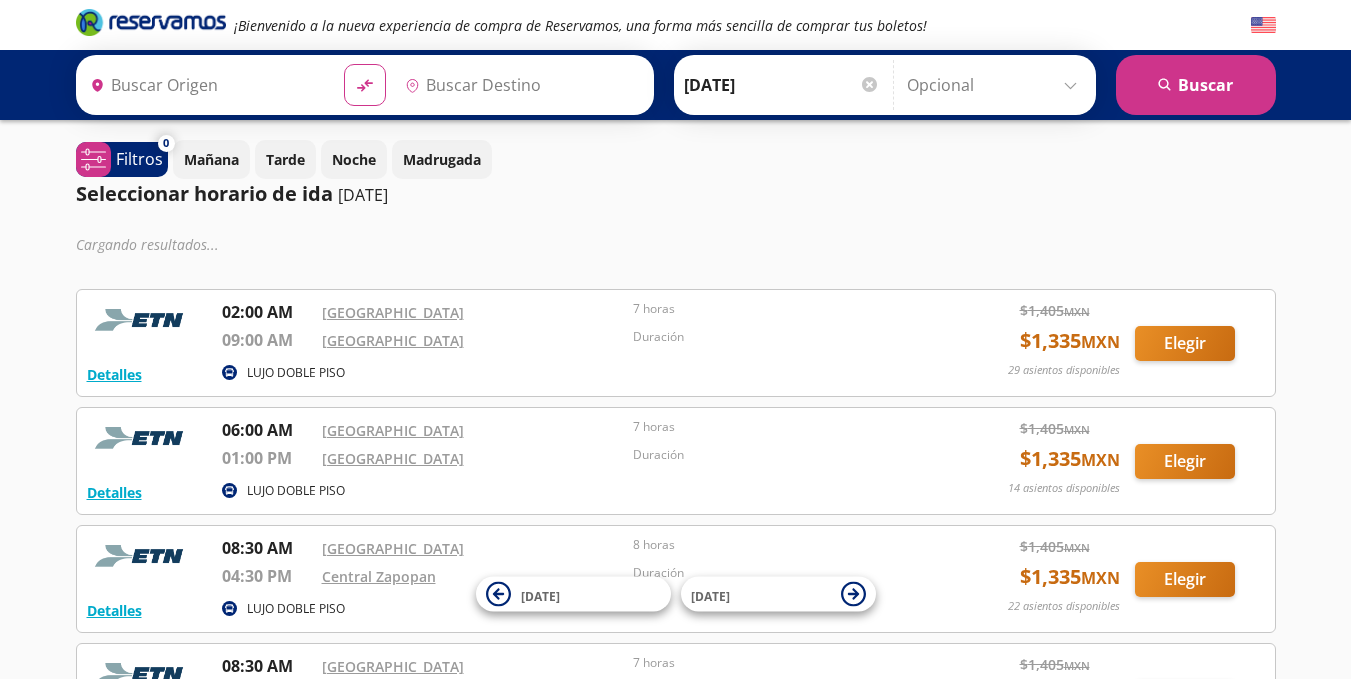type on "[GEOGRAPHIC_DATA], [GEOGRAPHIC_DATA]" 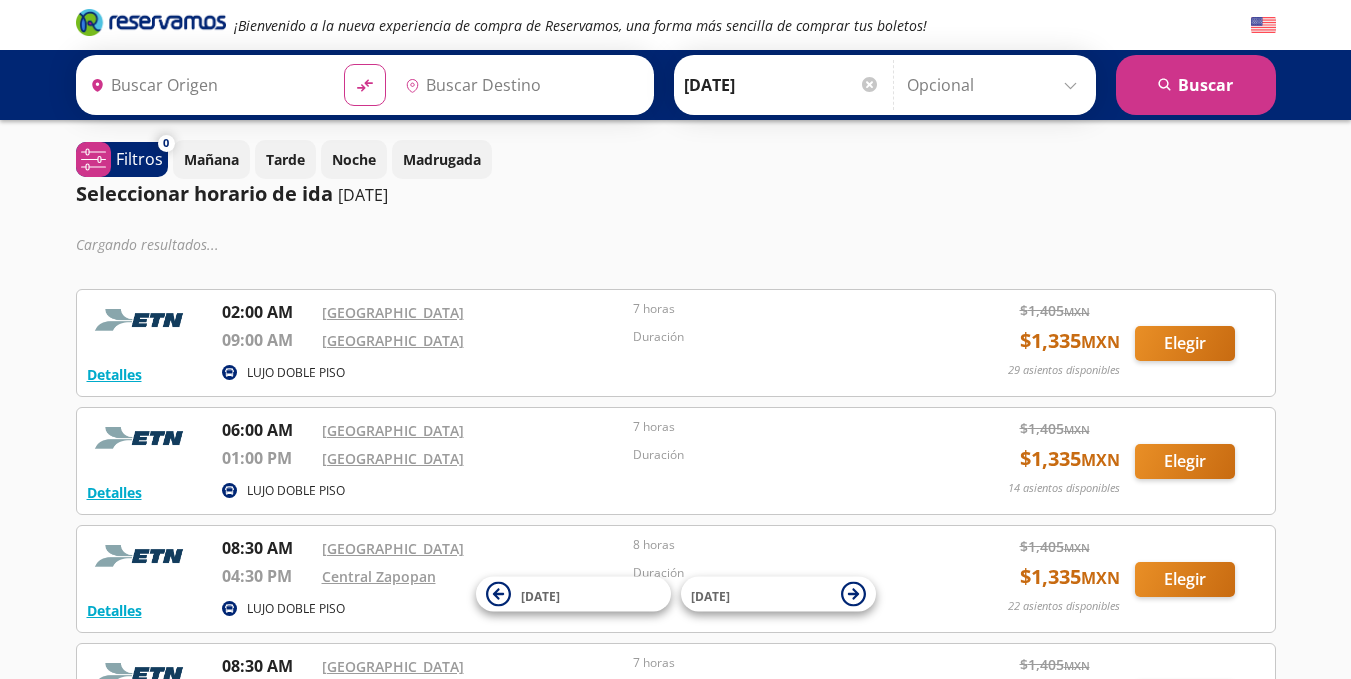 type on "[GEOGRAPHIC_DATA], [GEOGRAPHIC_DATA]" 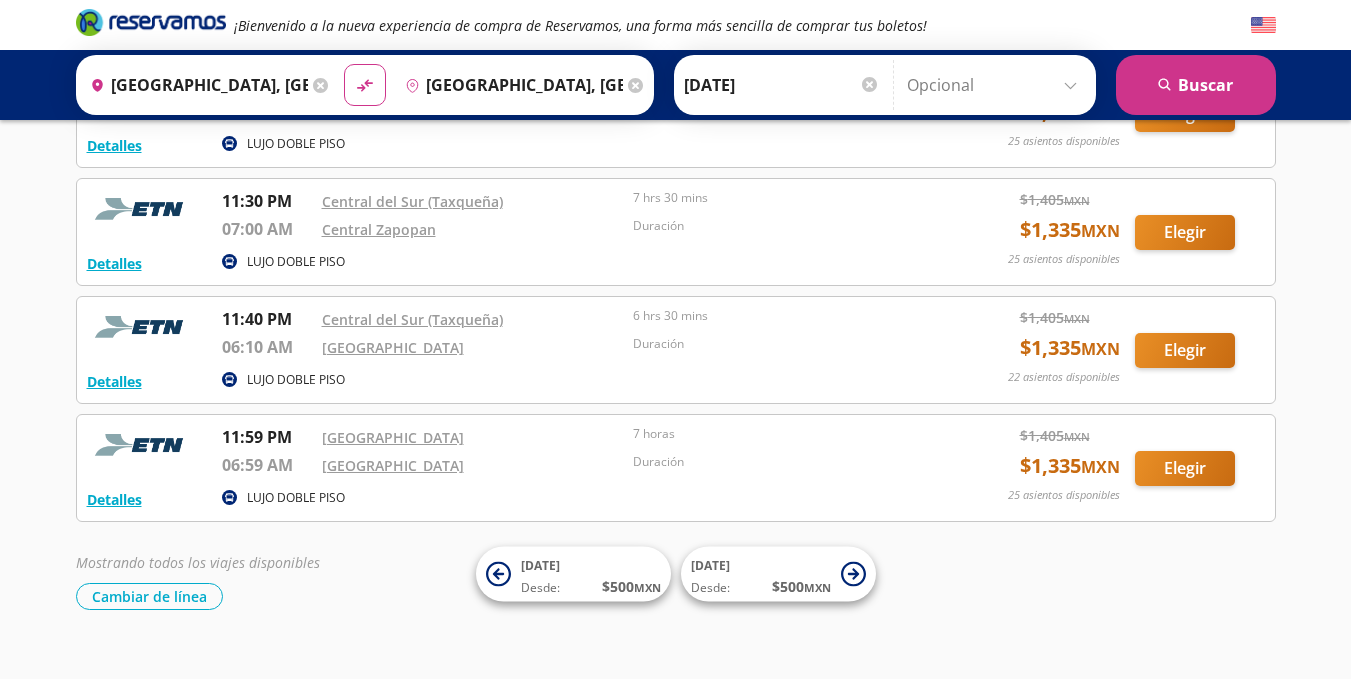 scroll, scrollTop: 2788, scrollLeft: 0, axis: vertical 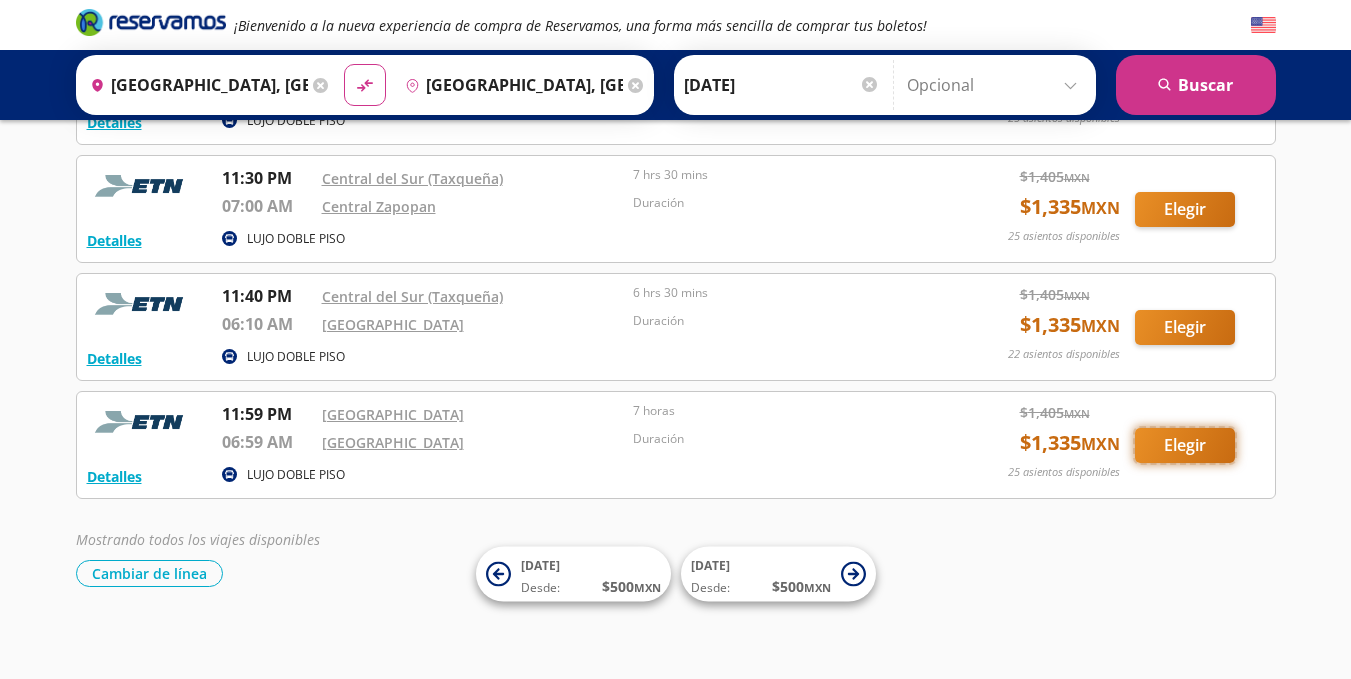 click on "Elegir" at bounding box center (1185, 445) 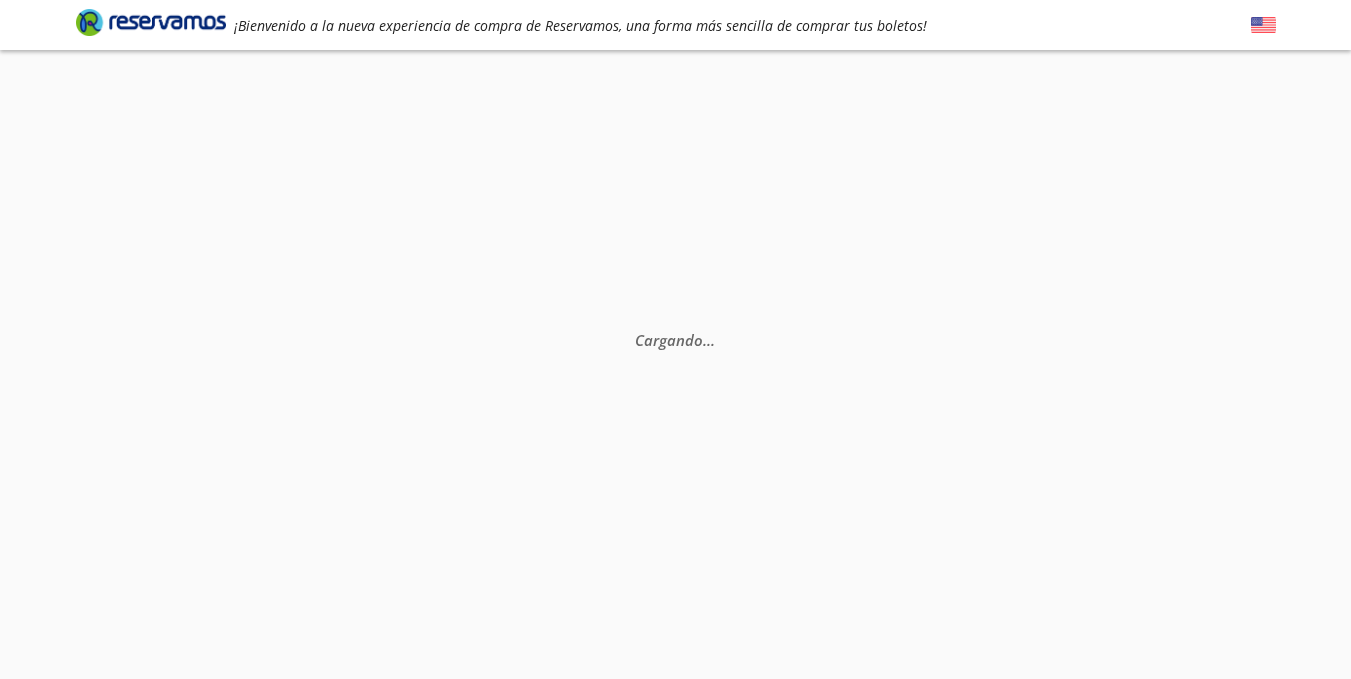 scroll, scrollTop: 0, scrollLeft: 0, axis: both 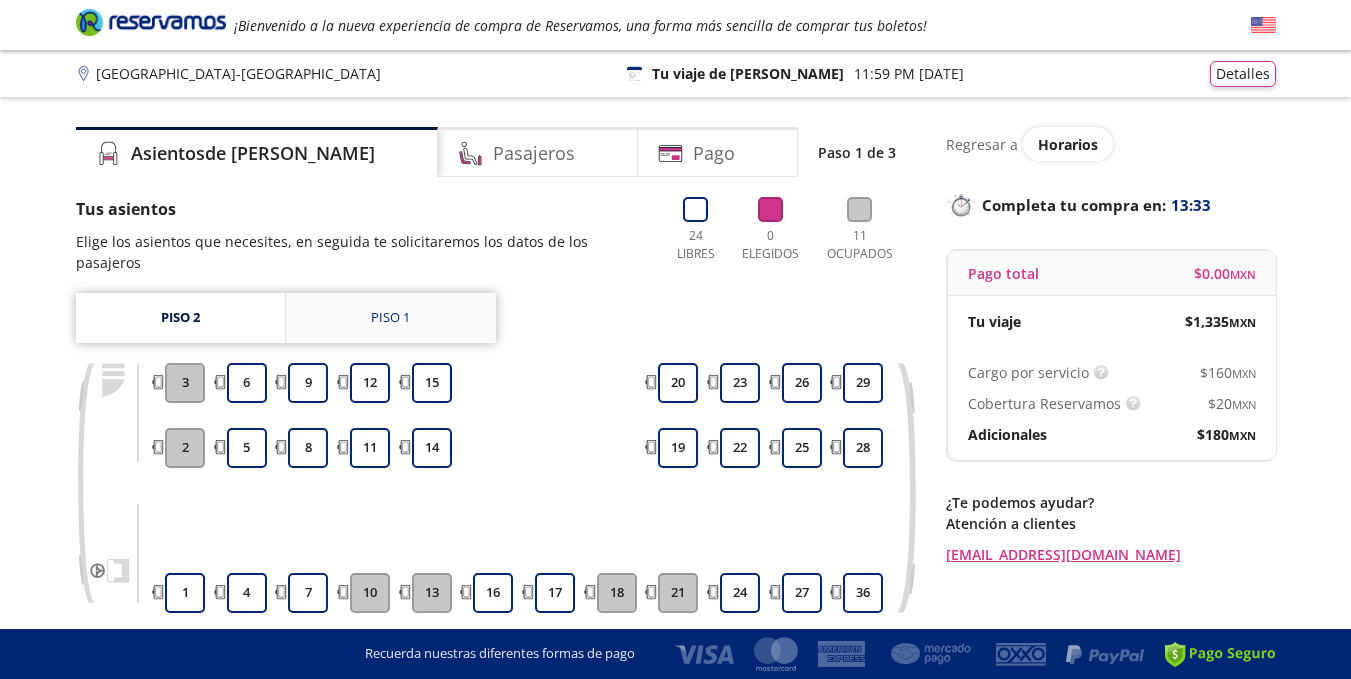 click on "Piso 1" at bounding box center (390, 318) 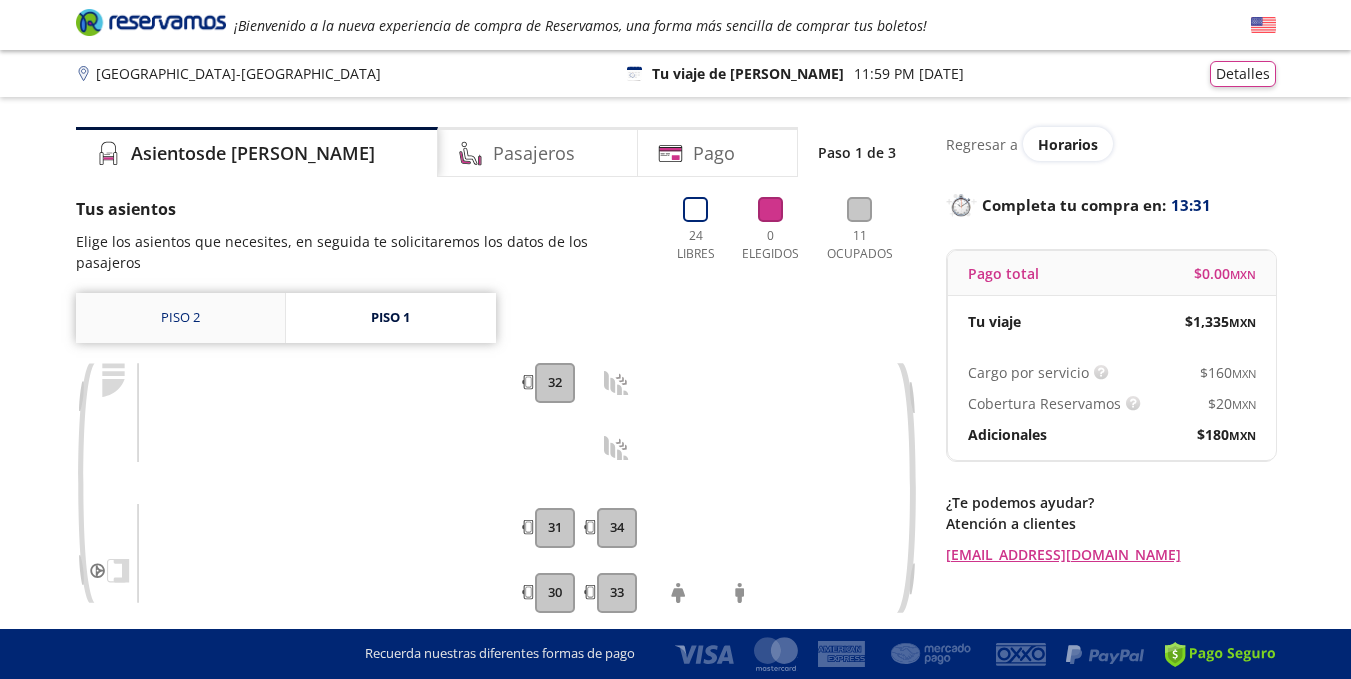 click on "Piso 2" at bounding box center (180, 318) 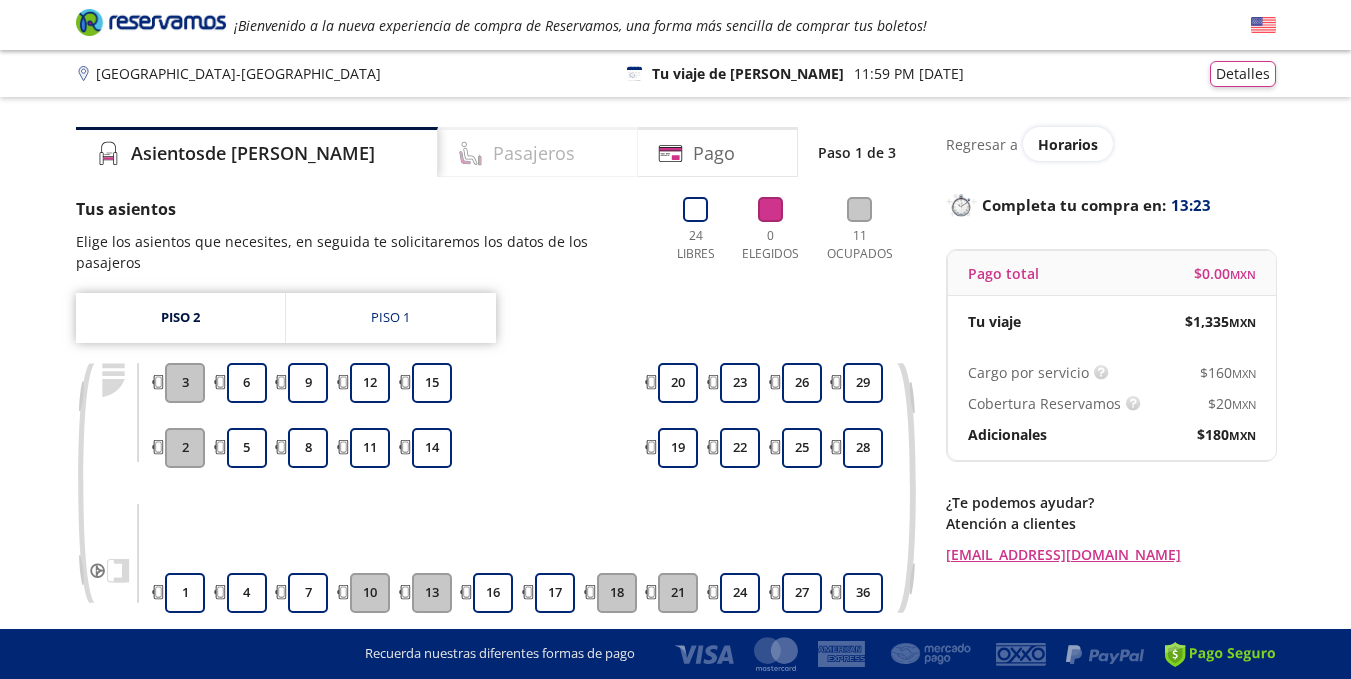 click on "Pasajeros" at bounding box center [534, 153] 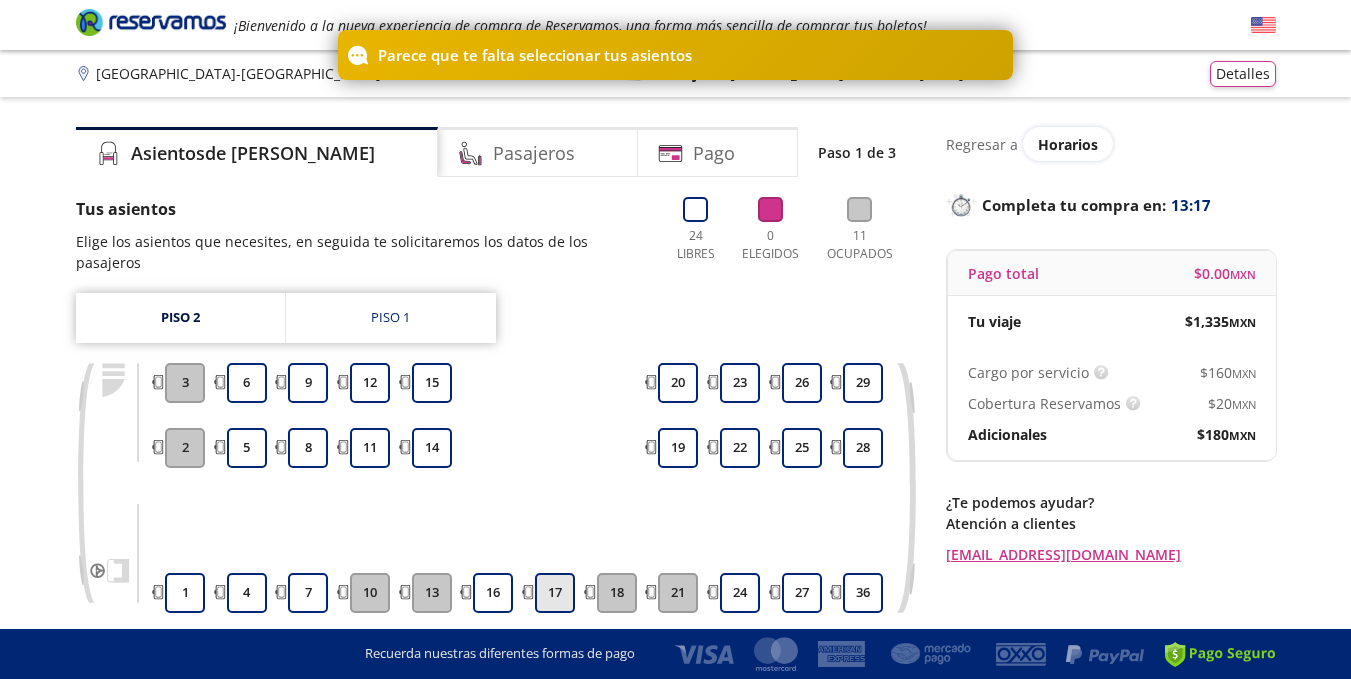click on "17" at bounding box center [555, 593] 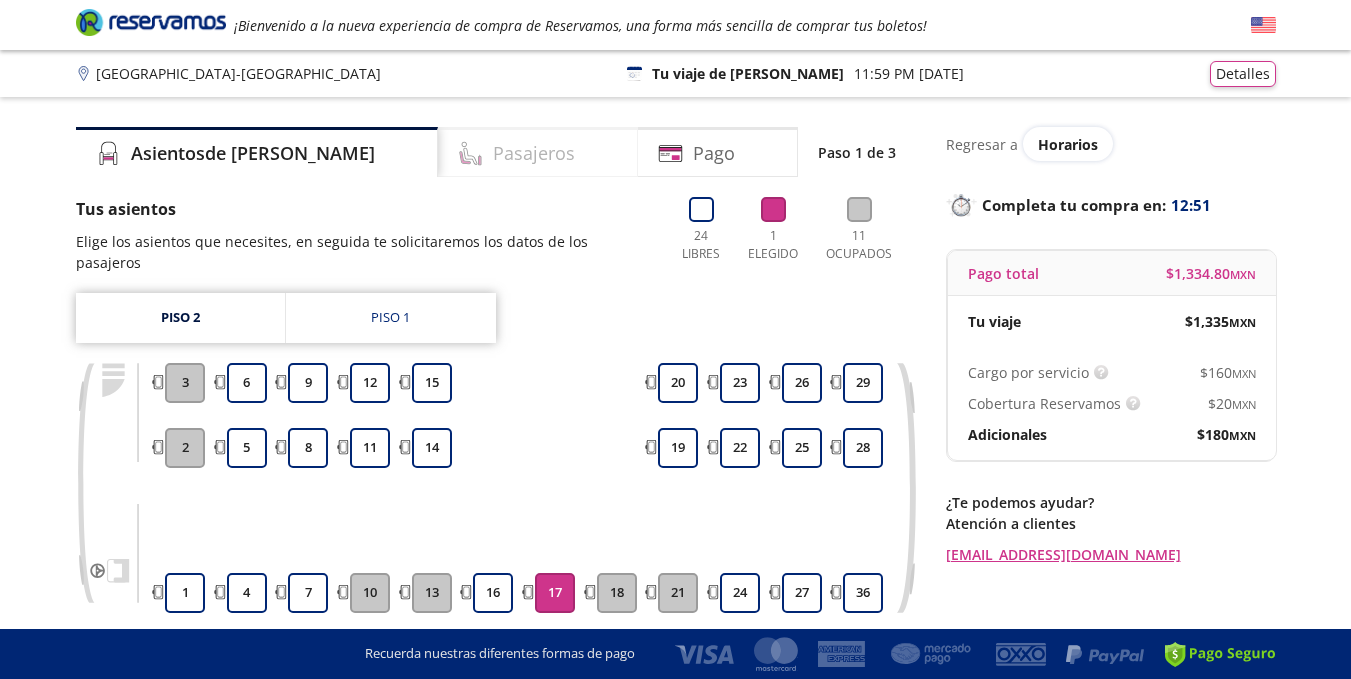 click on "Pasajeros" at bounding box center (534, 153) 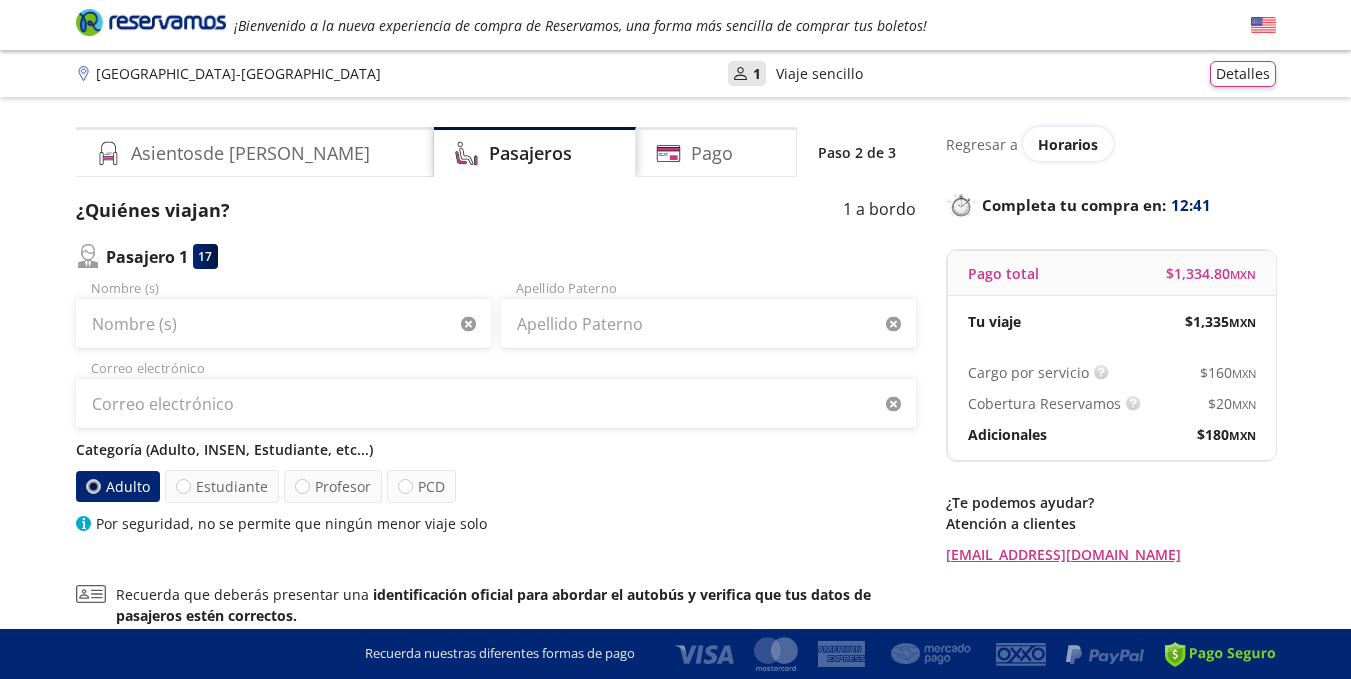 click on "Paso 2 de 3" at bounding box center [857, 152] 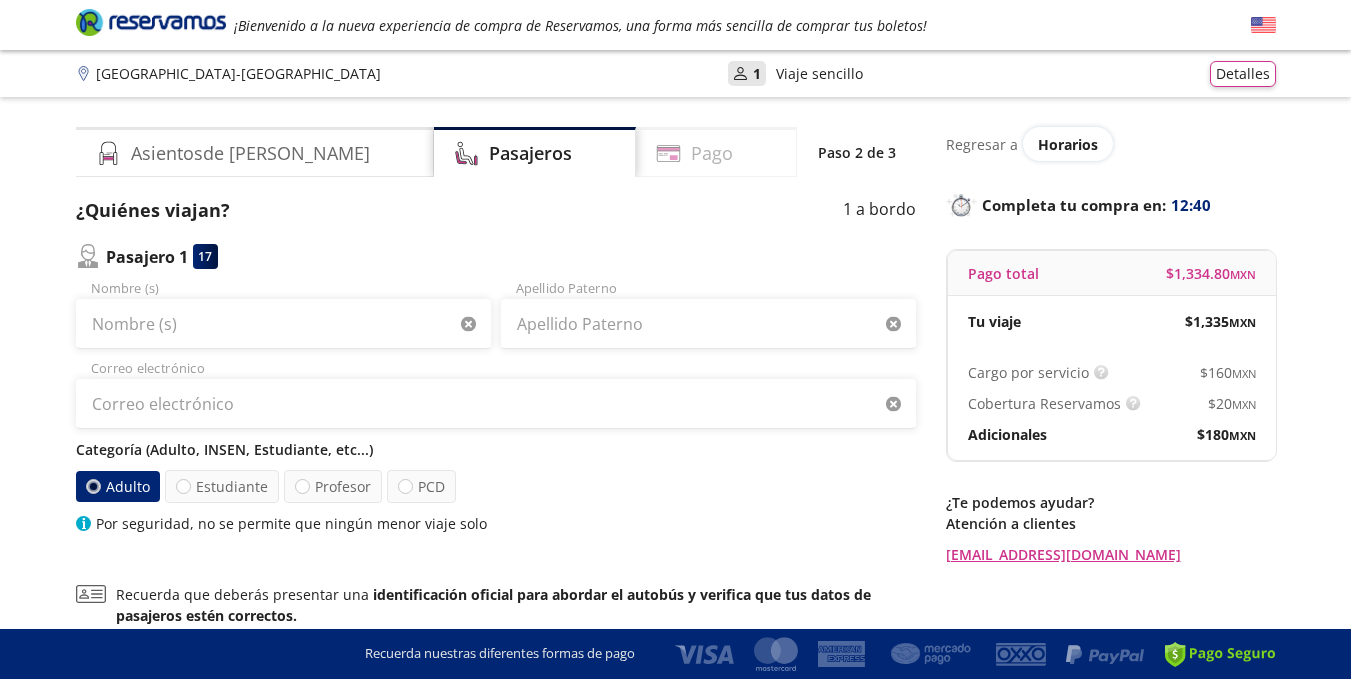 click on "Pago" at bounding box center (716, 152) 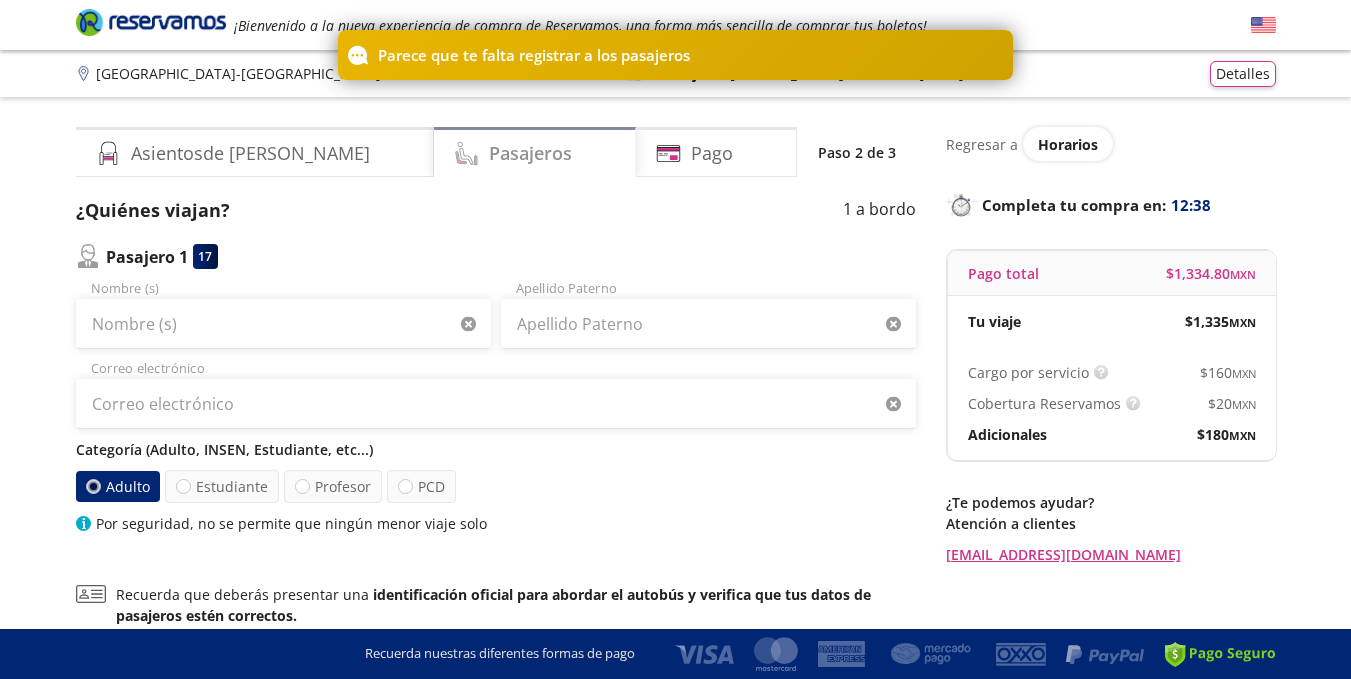 click on "Pasajeros" at bounding box center [535, 152] 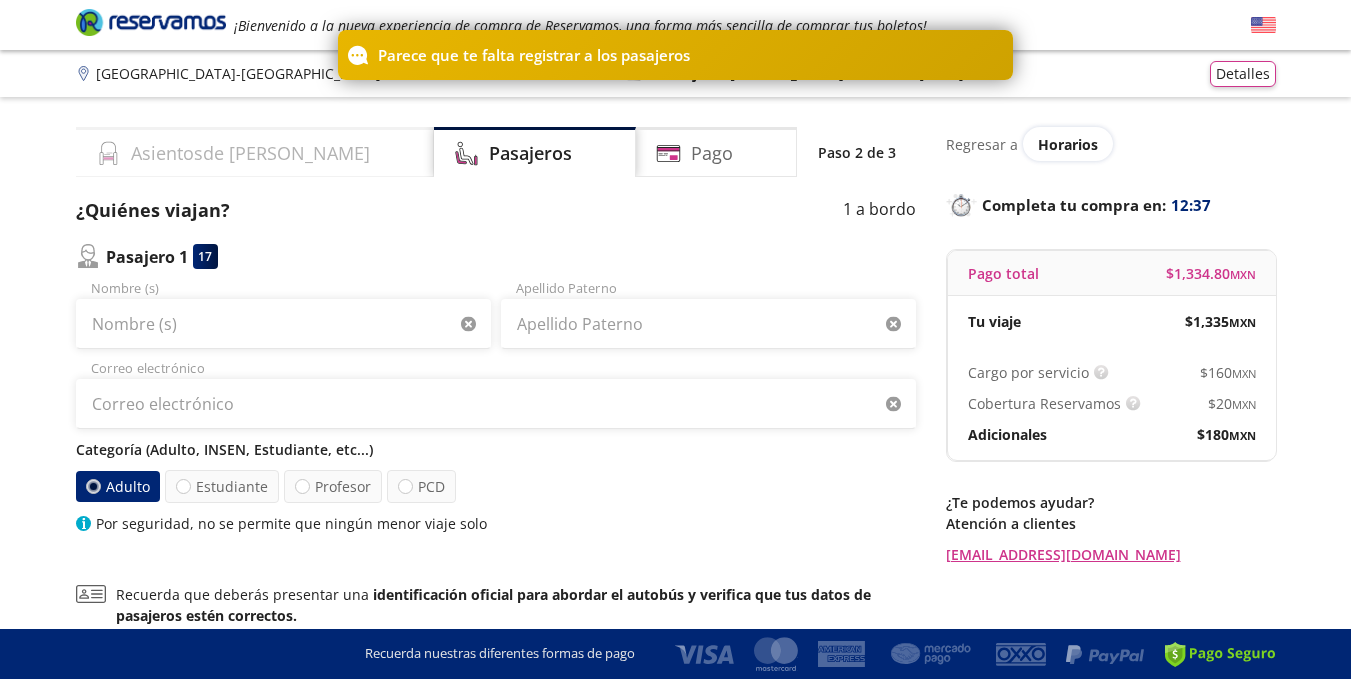 click on "Asientos  de [PERSON_NAME]" at bounding box center (255, 152) 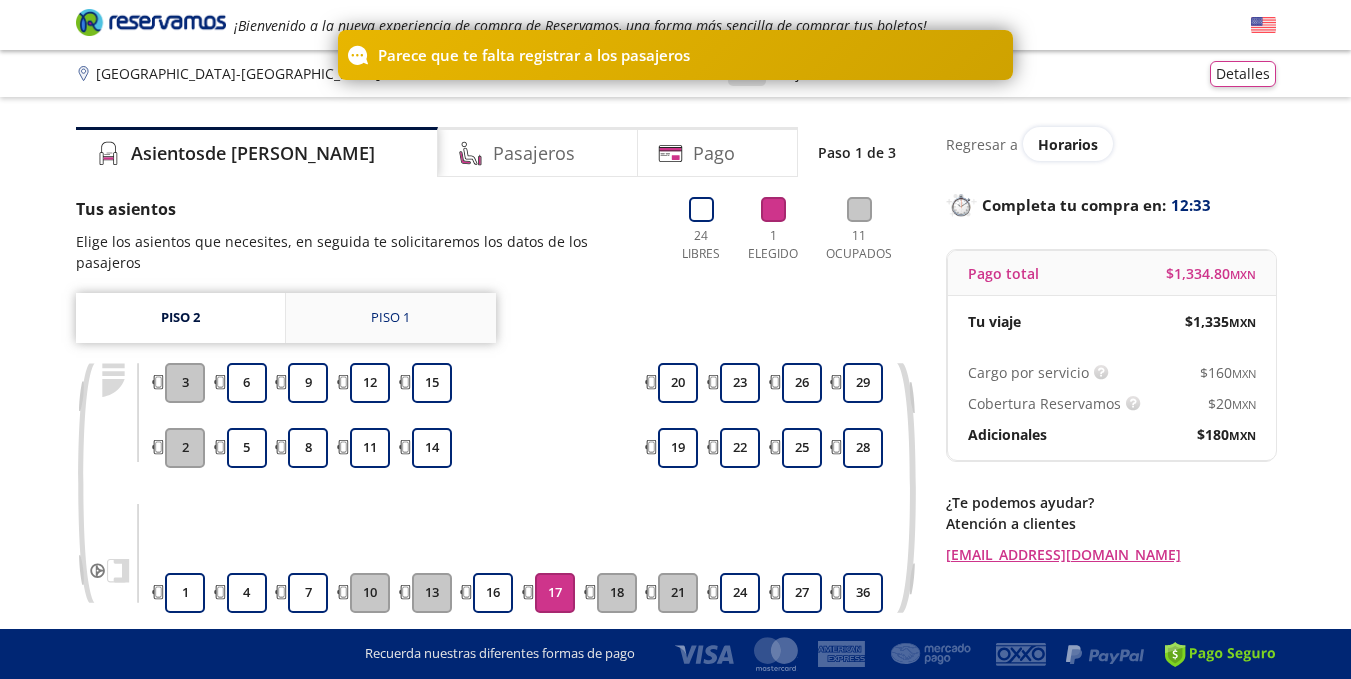 click on "Piso 1" at bounding box center [390, 318] 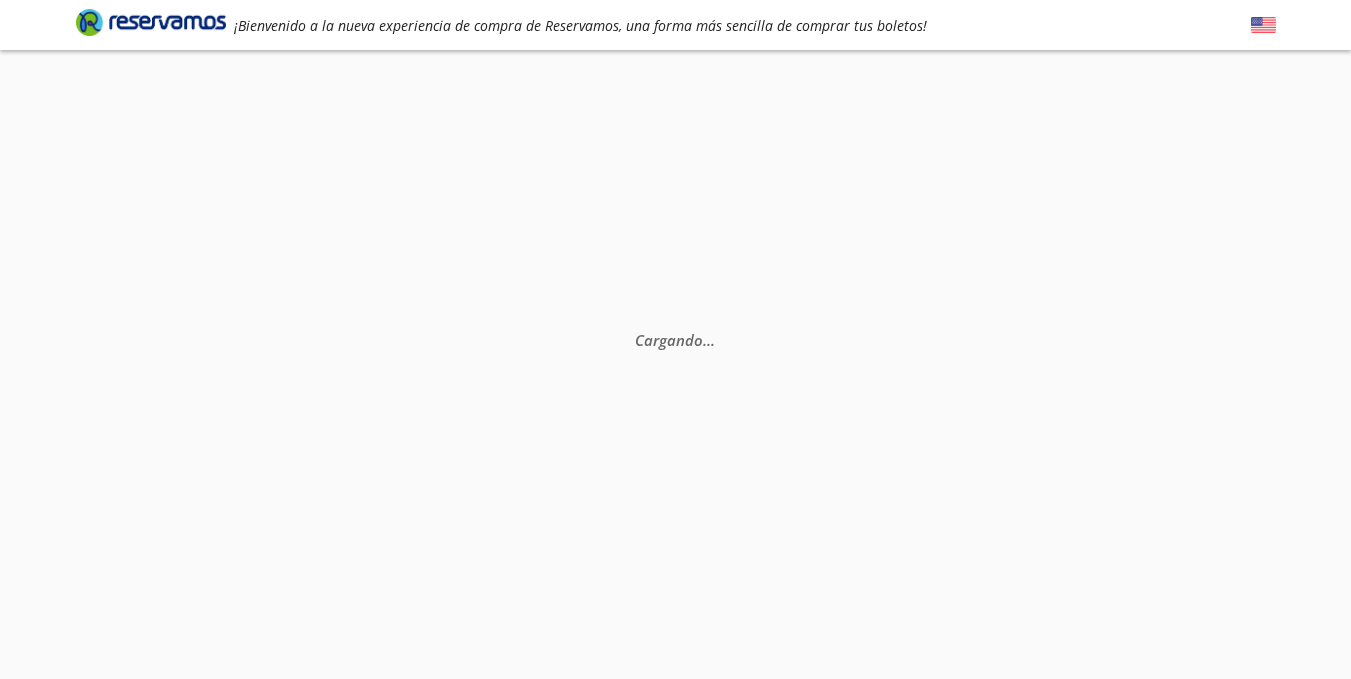 scroll, scrollTop: 0, scrollLeft: 0, axis: both 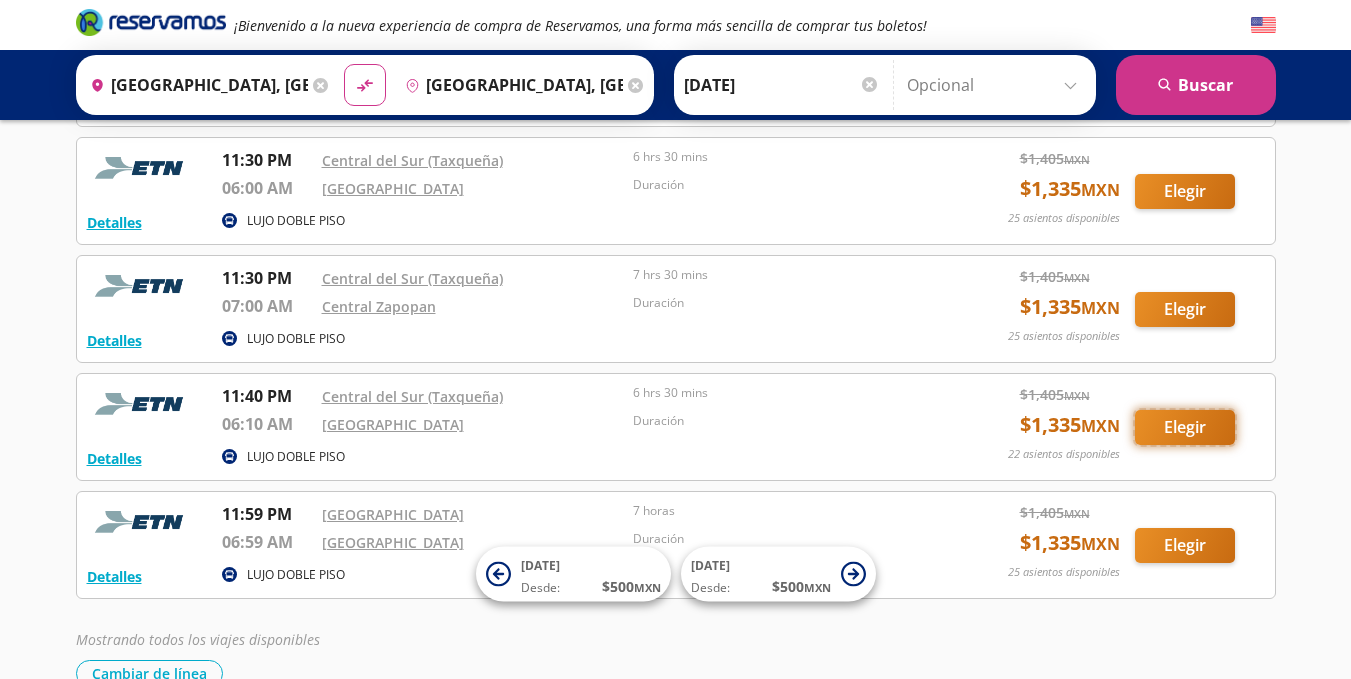 click on "Elegir" at bounding box center [1185, 427] 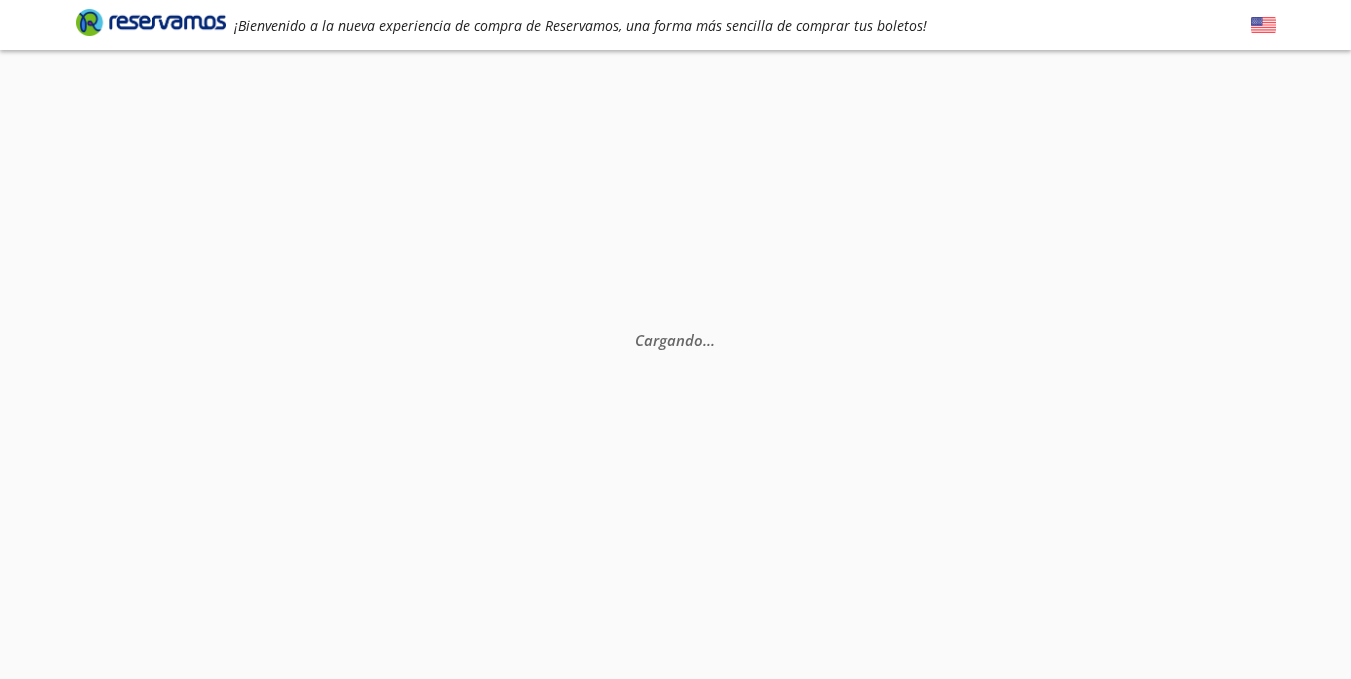 scroll, scrollTop: 0, scrollLeft: 0, axis: both 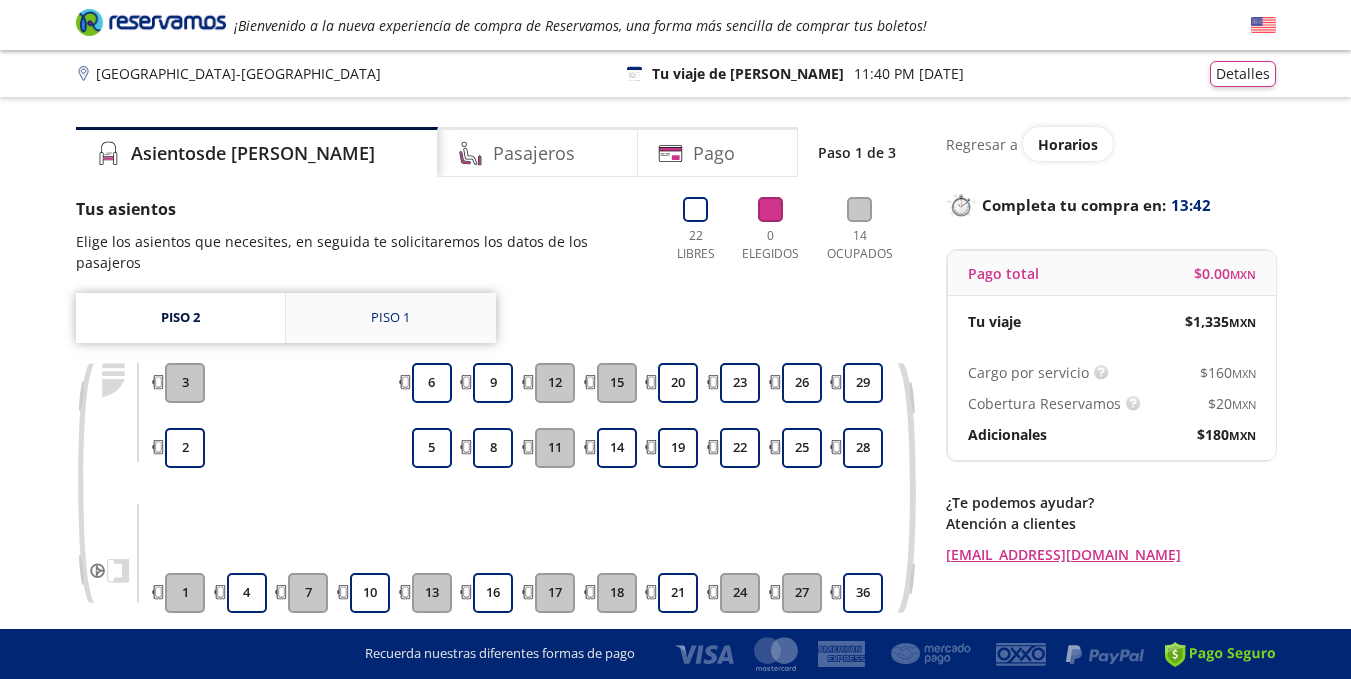 click on "Piso 1" at bounding box center [390, 318] 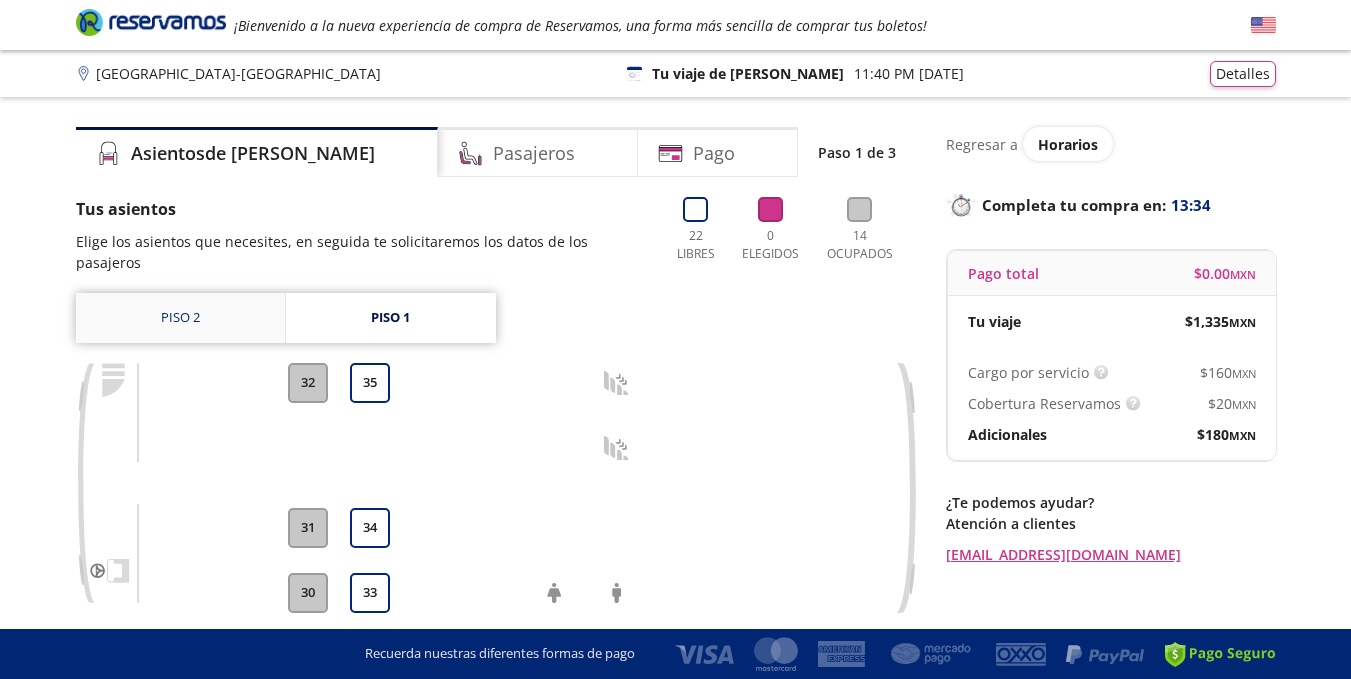 click on "Piso 2" at bounding box center (180, 318) 